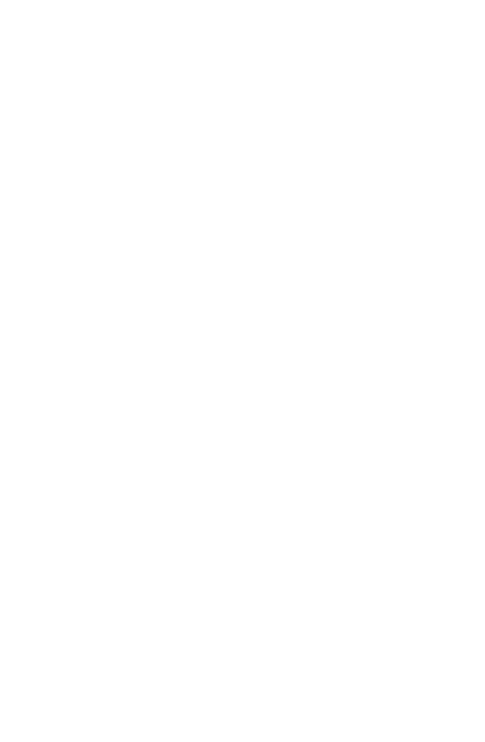 scroll, scrollTop: 0, scrollLeft: 0, axis: both 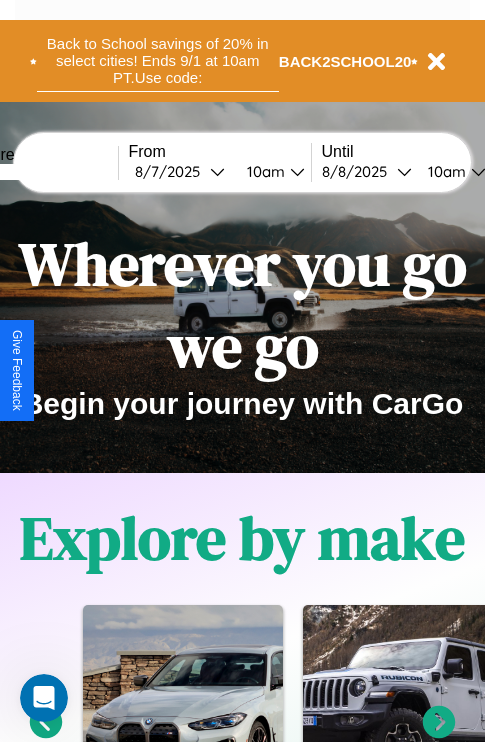 click on "Back to School savings of 20% in select cities! Ends 9/1 at 10am PT.  Use code:" at bounding box center [158, 61] 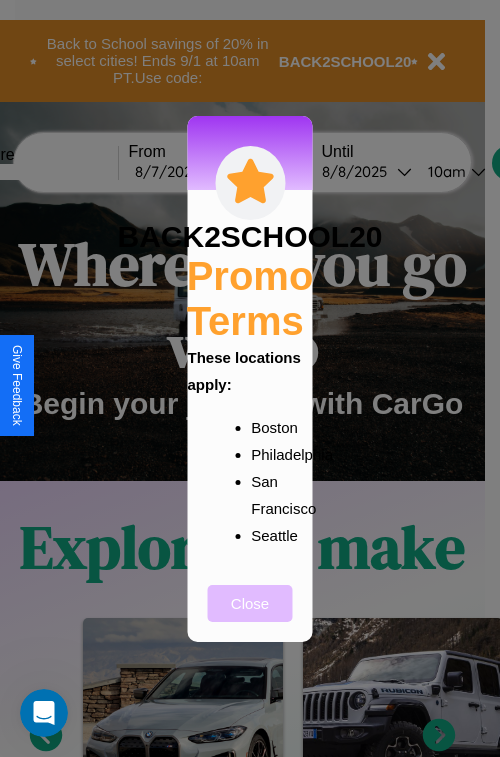 click on "Close" at bounding box center [250, 603] 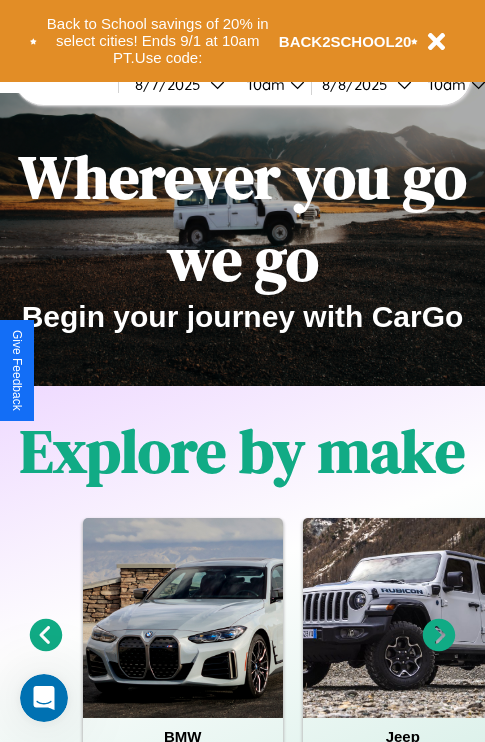 scroll, scrollTop: 0, scrollLeft: 0, axis: both 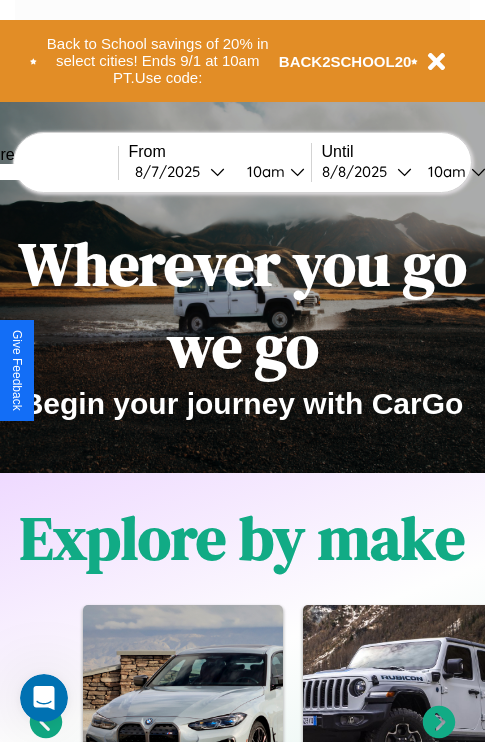 click at bounding box center (43, 172) 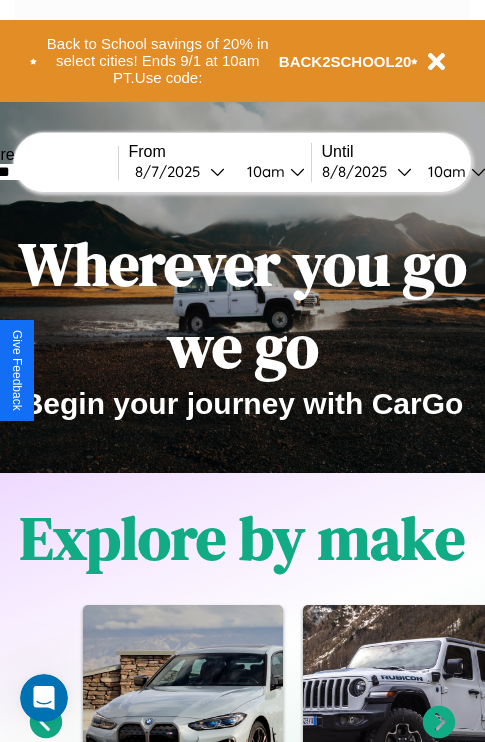 type on "*******" 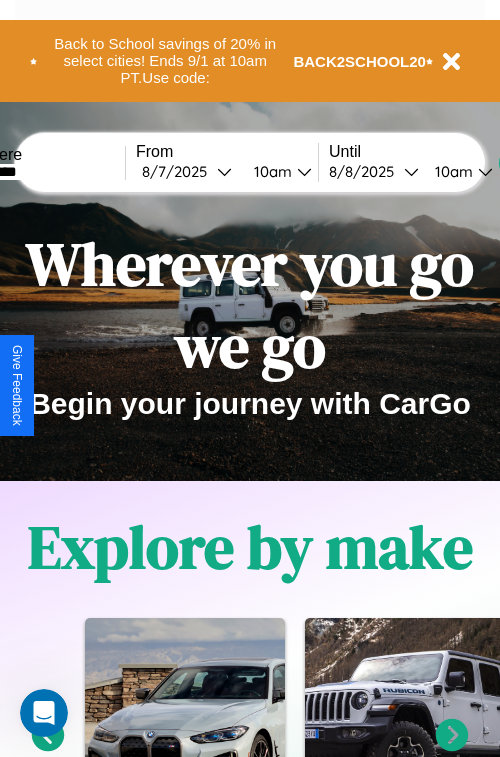 select on "*" 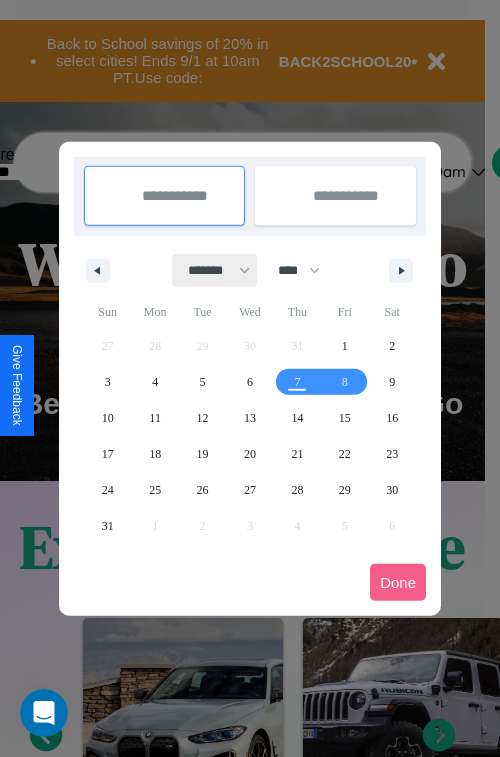 click on "******* ******** ***** ***** *** **** **** ****** ********* ******* ******** ********" at bounding box center (215, 270) 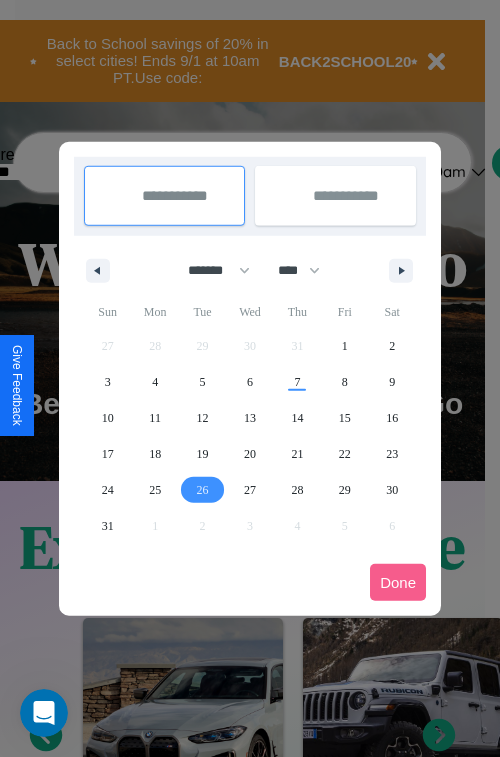 click on "26" at bounding box center (203, 490) 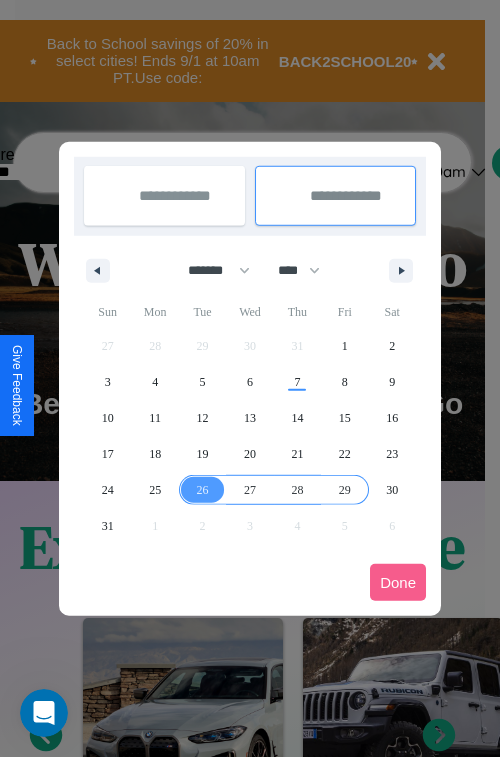 click on "29" at bounding box center [345, 490] 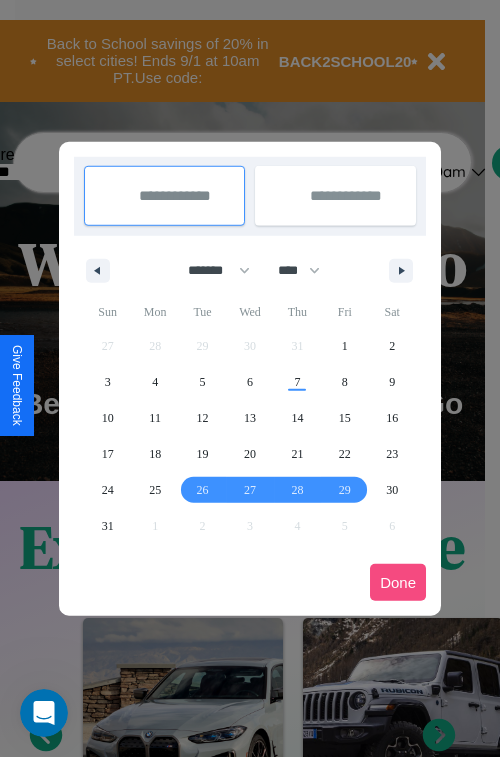 click on "Done" at bounding box center (398, 582) 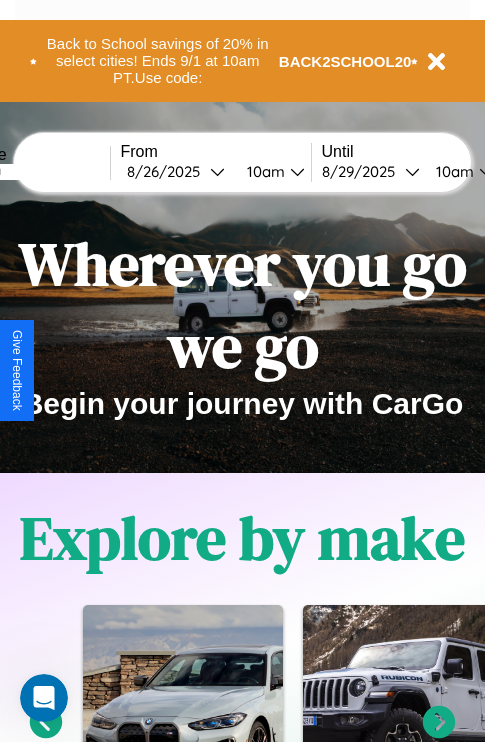 scroll, scrollTop: 0, scrollLeft: 77, axis: horizontal 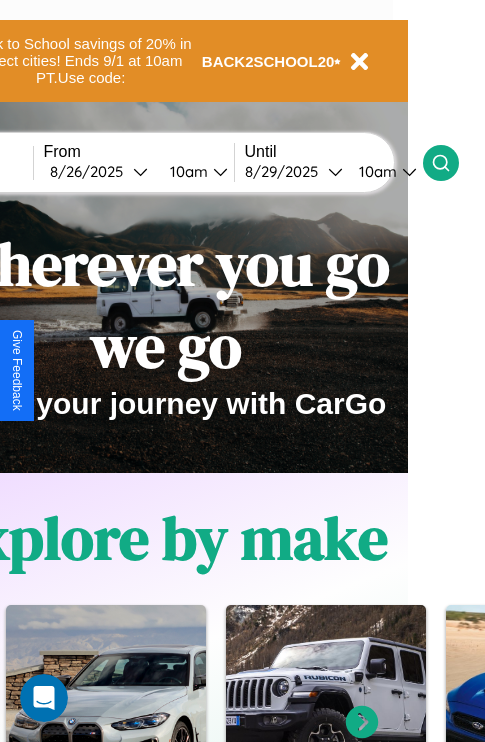 click 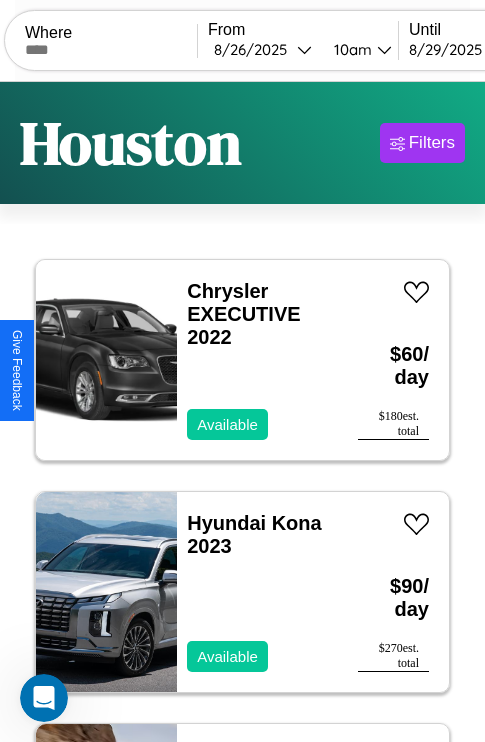 scroll, scrollTop: 89, scrollLeft: 0, axis: vertical 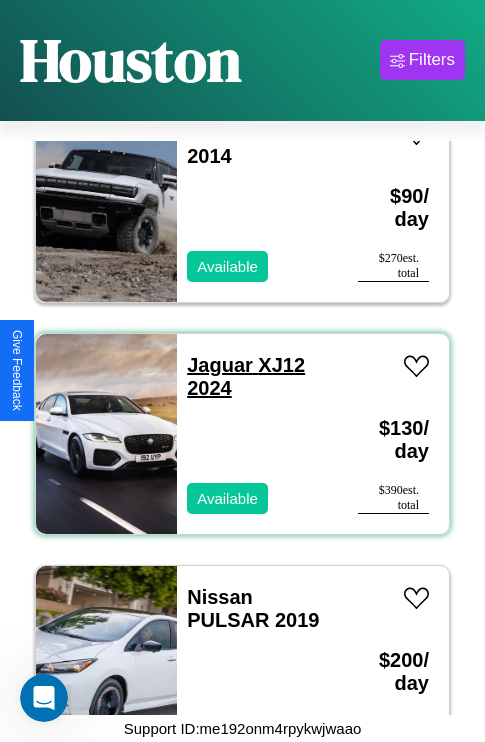 click on "Jaguar   XJ12   2024" at bounding box center [246, 376] 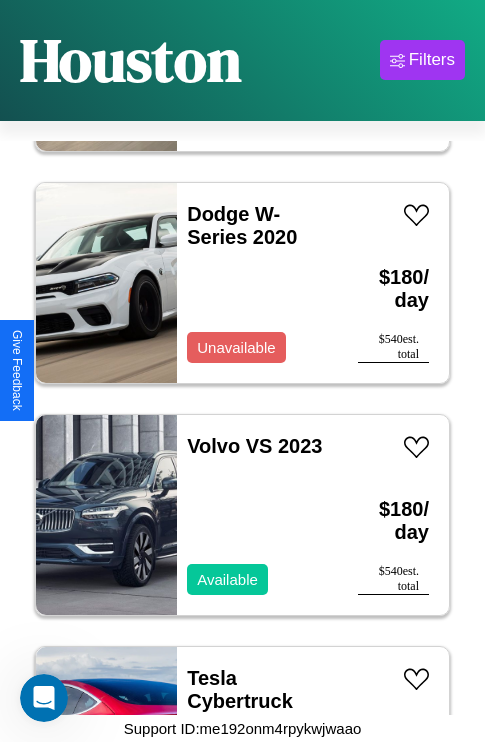 scroll, scrollTop: 6107, scrollLeft: 0, axis: vertical 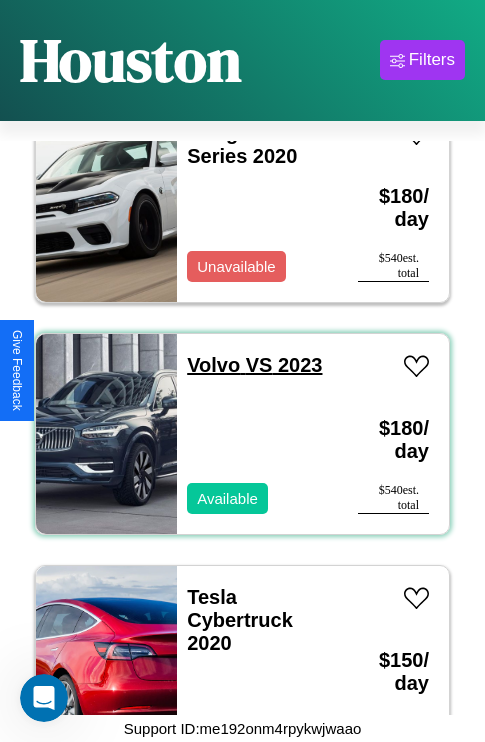 click on "Volvo   VS   2023" at bounding box center (254, 365) 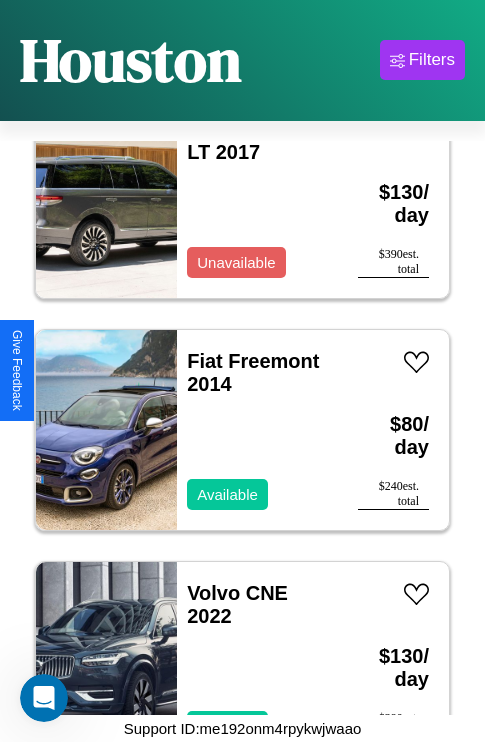 scroll, scrollTop: 7035, scrollLeft: 0, axis: vertical 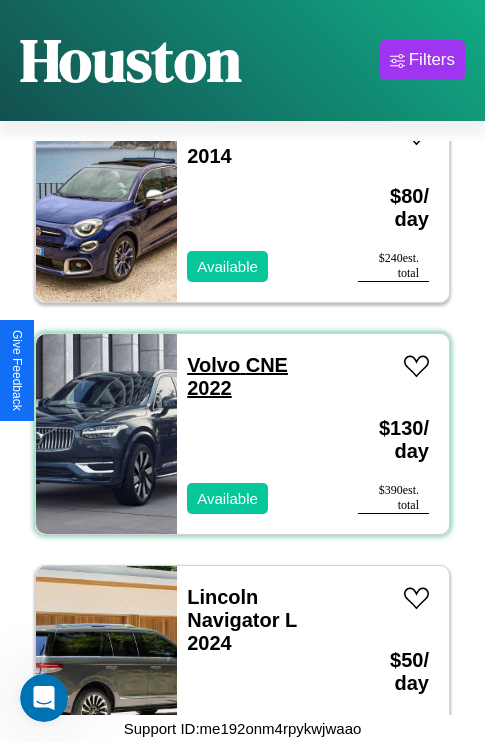 click on "Volvo   CNE   2022" at bounding box center (237, 376) 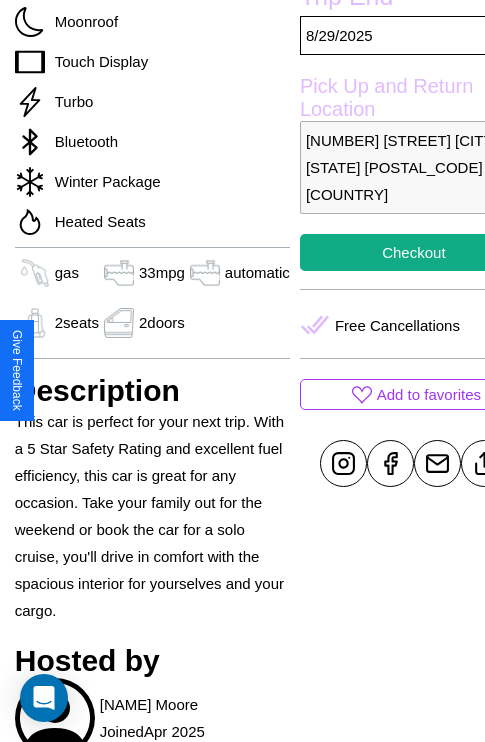 scroll, scrollTop: 710, scrollLeft: 64, axis: both 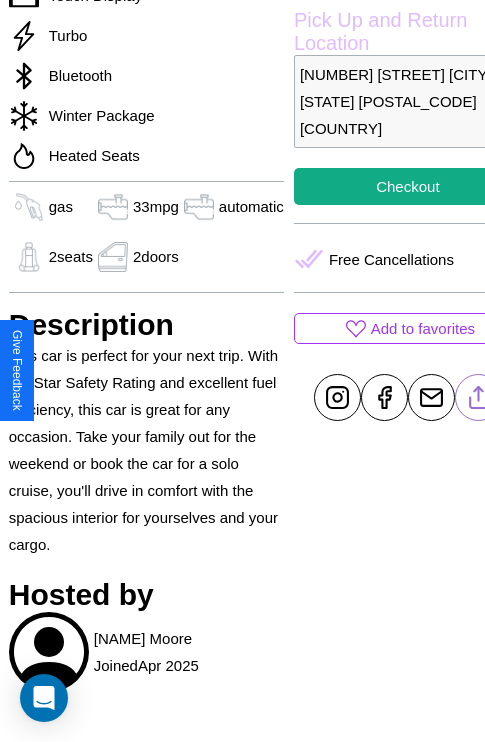 click 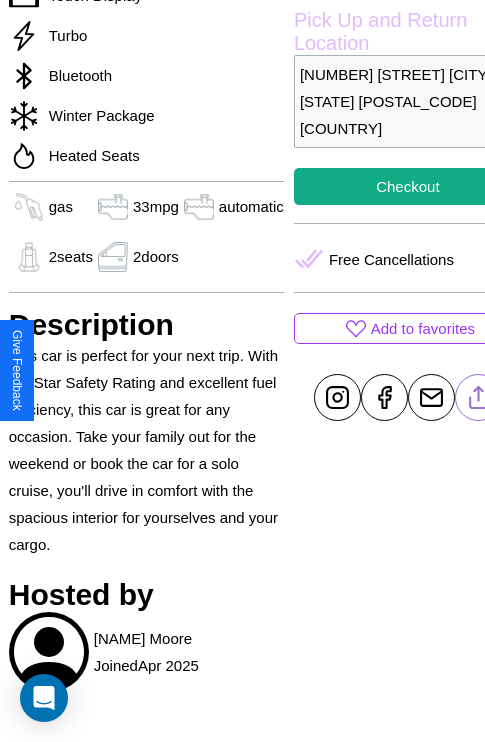 scroll, scrollTop: 499, scrollLeft: 84, axis: both 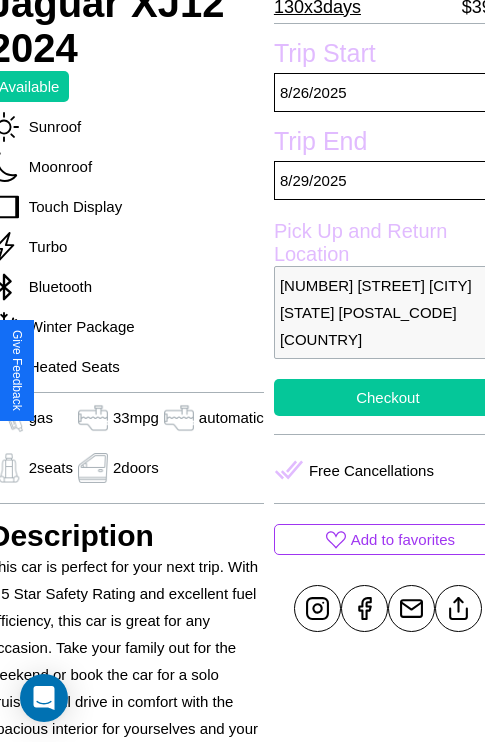 click on "Checkout" at bounding box center [388, 397] 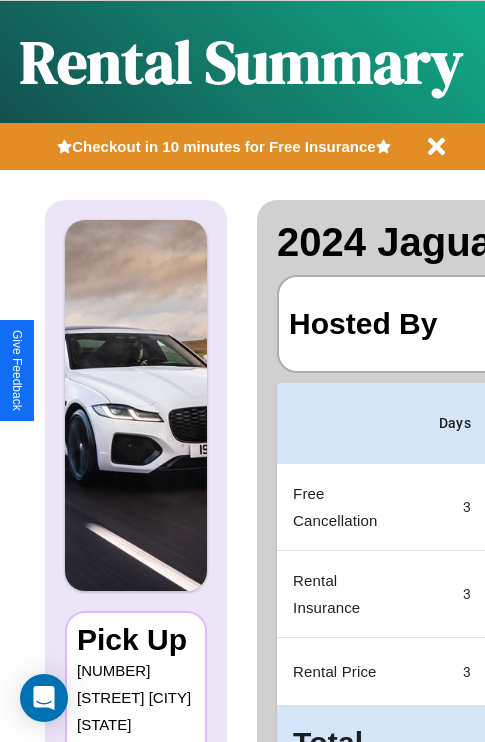 scroll, scrollTop: 0, scrollLeft: 378, axis: horizontal 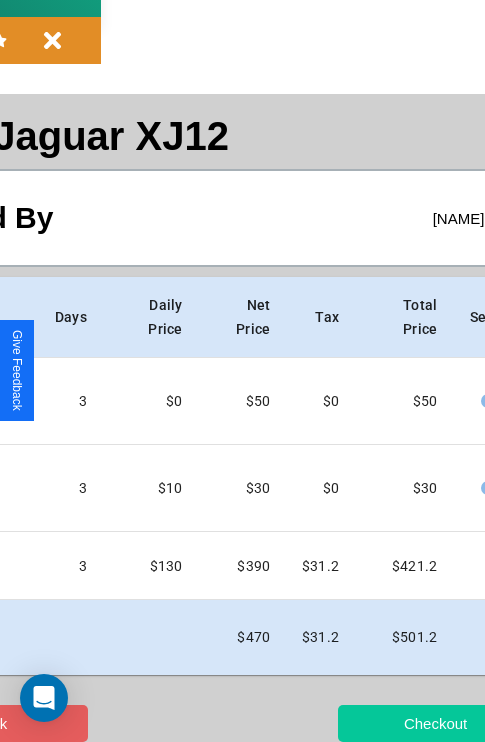 click on "Checkout" at bounding box center [435, 723] 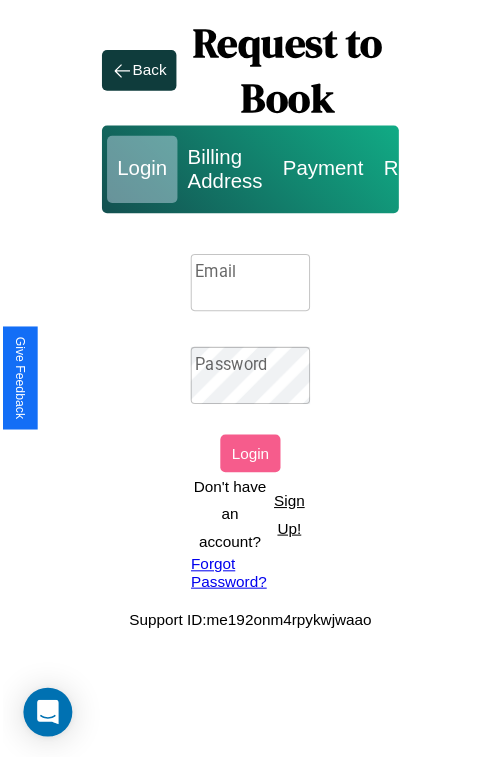 scroll, scrollTop: 0, scrollLeft: 0, axis: both 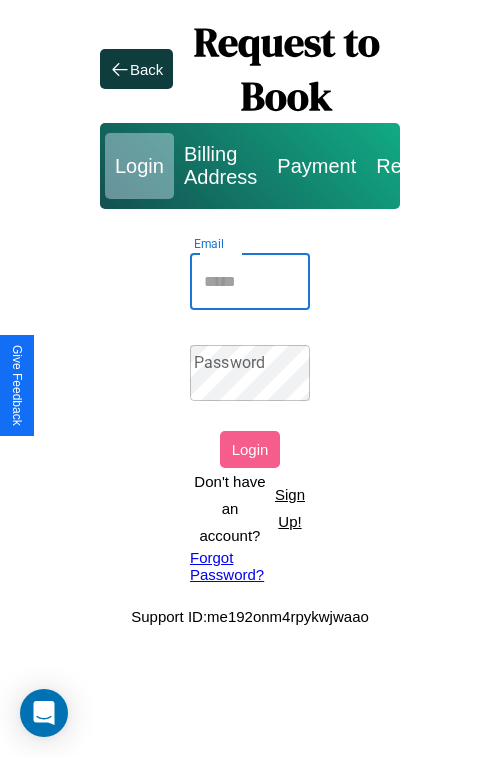 click on "Email" at bounding box center (250, 282) 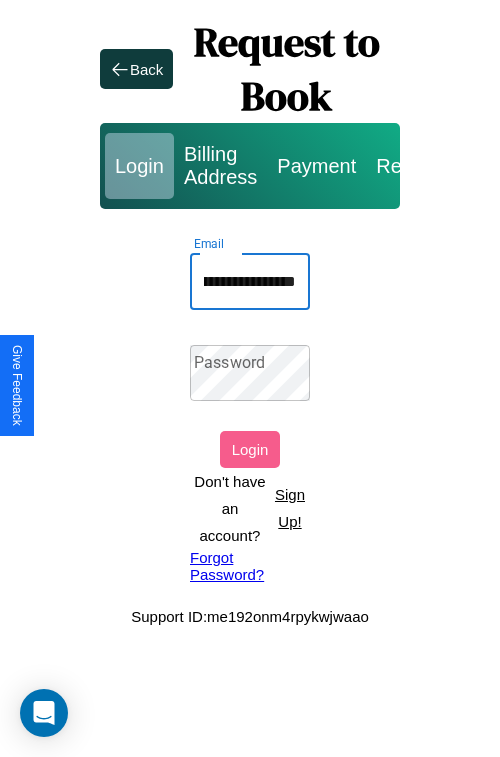 scroll, scrollTop: 0, scrollLeft: 94, axis: horizontal 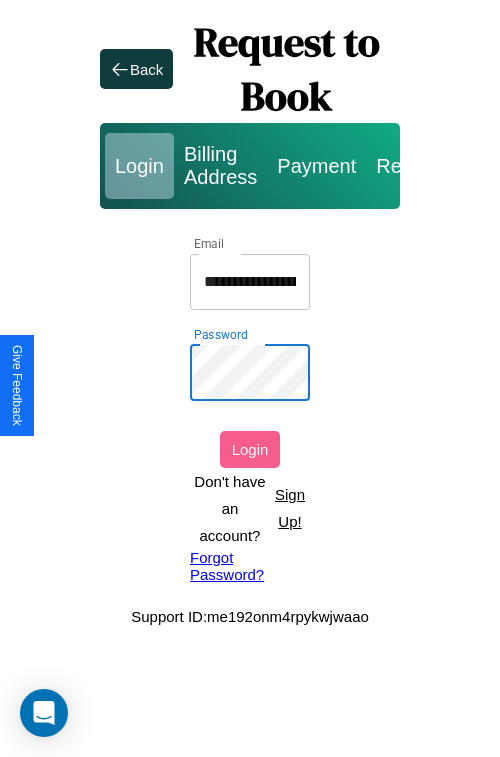 click on "Login" at bounding box center (250, 449) 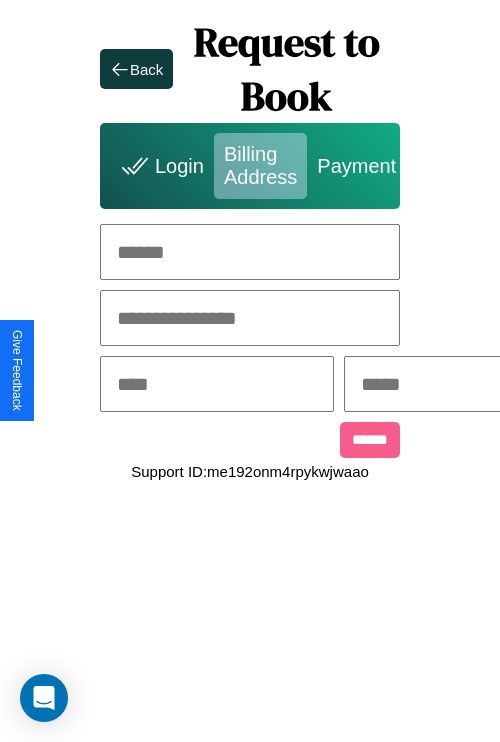click at bounding box center (250, 252) 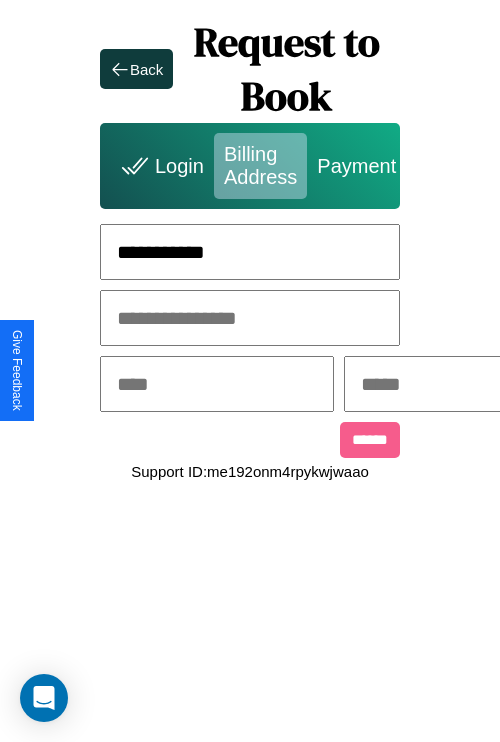 type on "**********" 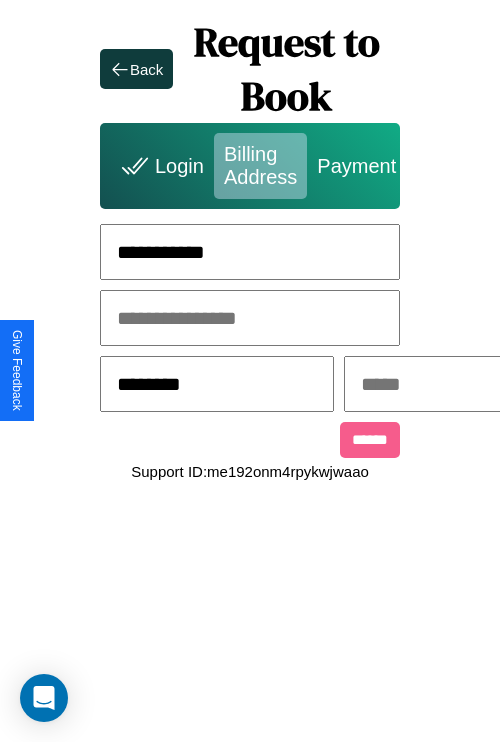type on "********" 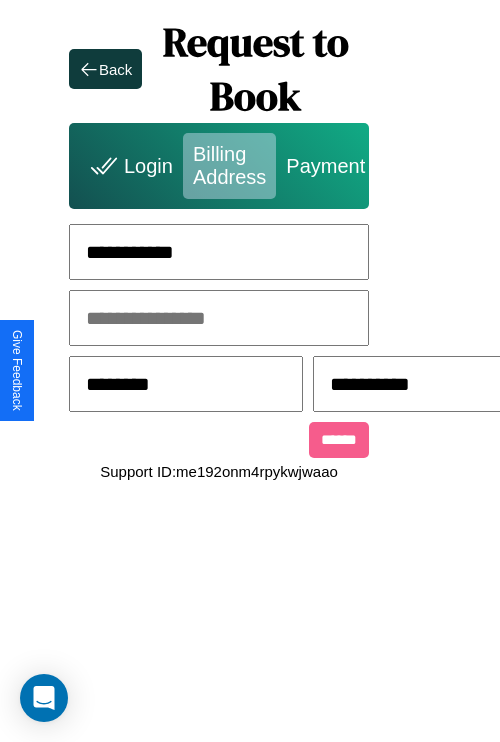 scroll, scrollTop: 0, scrollLeft: 517, axis: horizontal 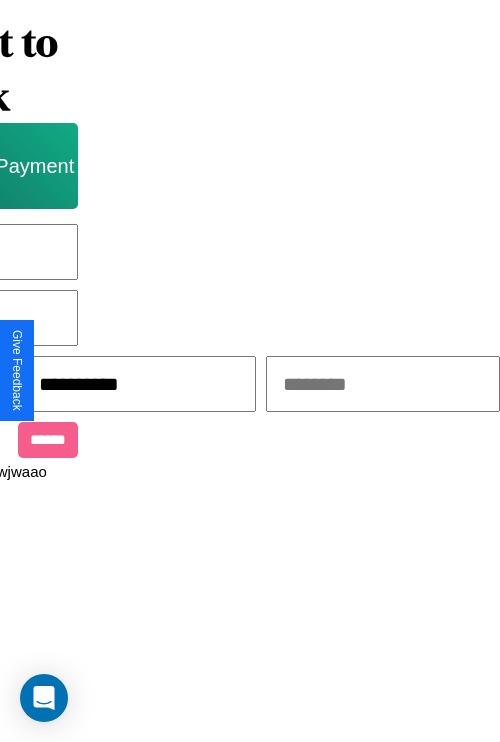 type on "**********" 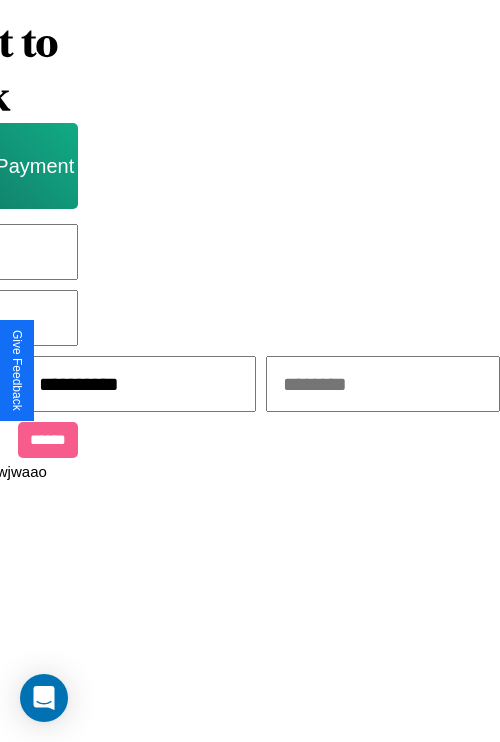 click at bounding box center [383, 384] 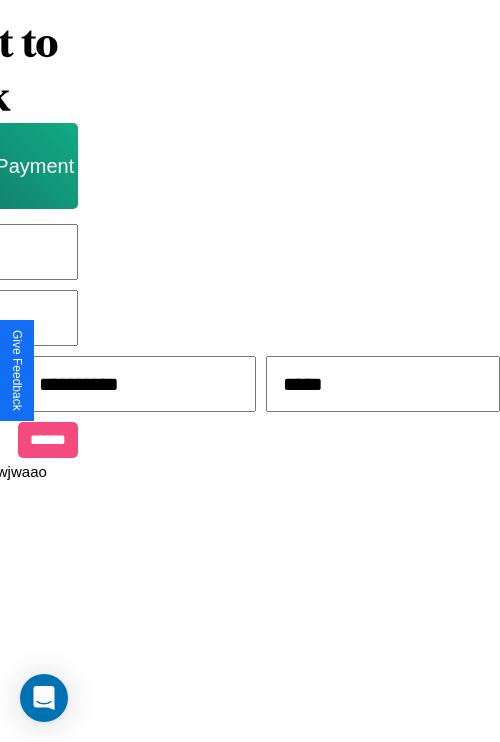 type on "*****" 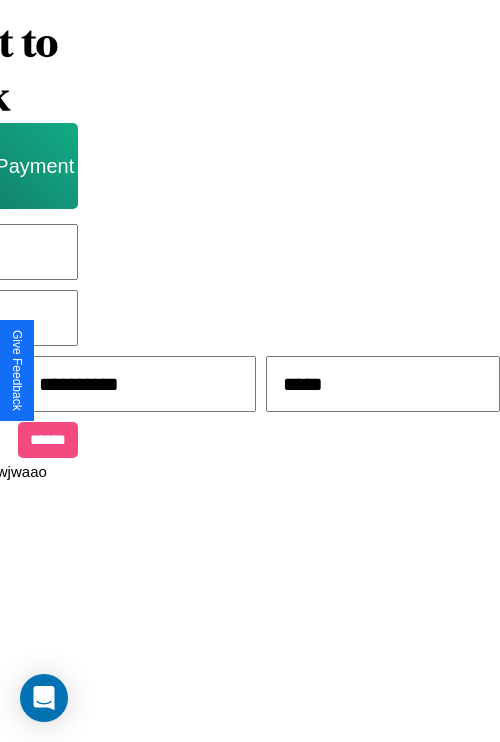 click on "******" at bounding box center (48, 440) 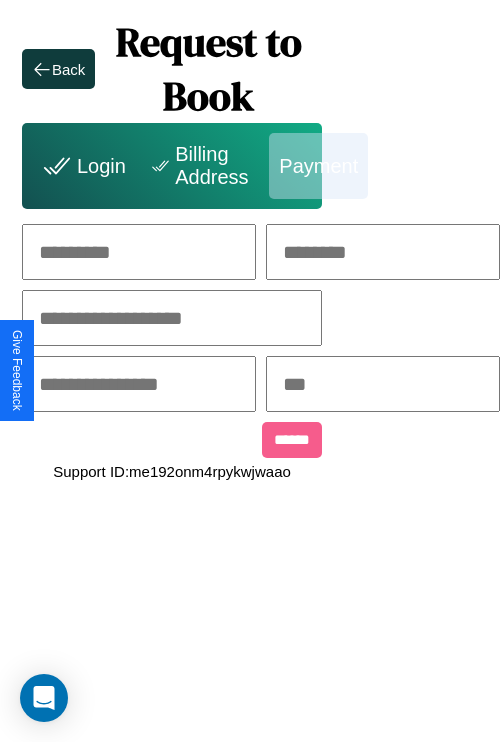 scroll, scrollTop: 0, scrollLeft: 208, axis: horizontal 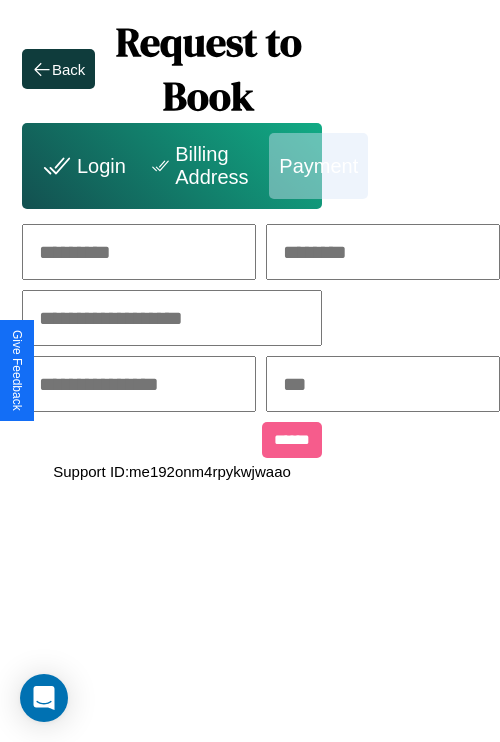 click at bounding box center (139, 252) 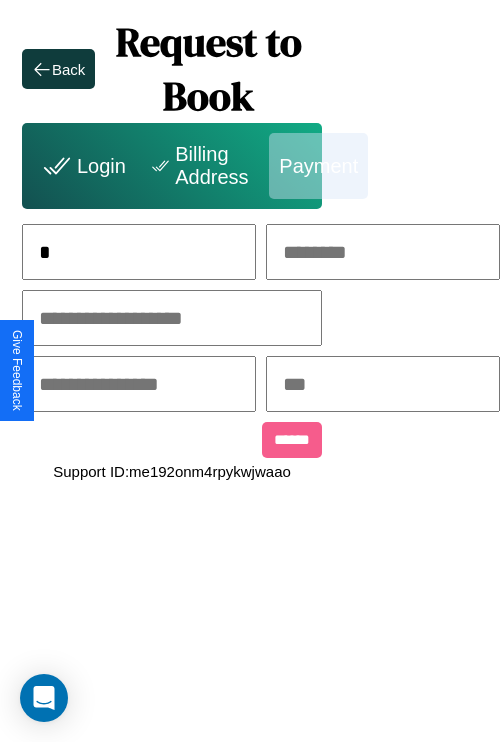 scroll, scrollTop: 0, scrollLeft: 127, axis: horizontal 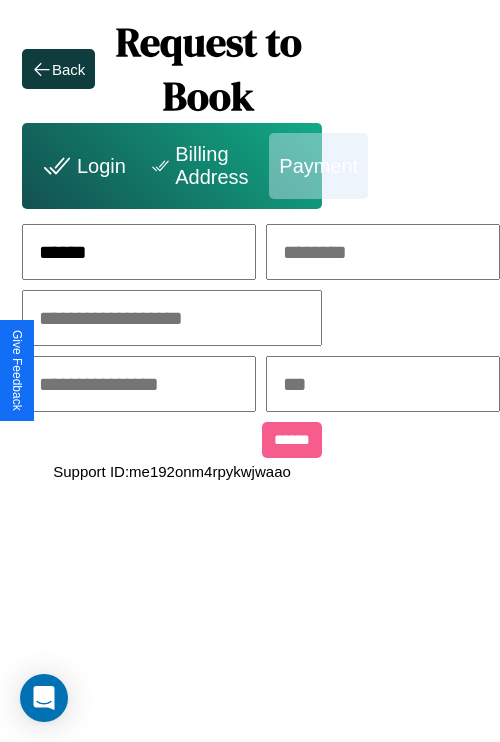 type on "******" 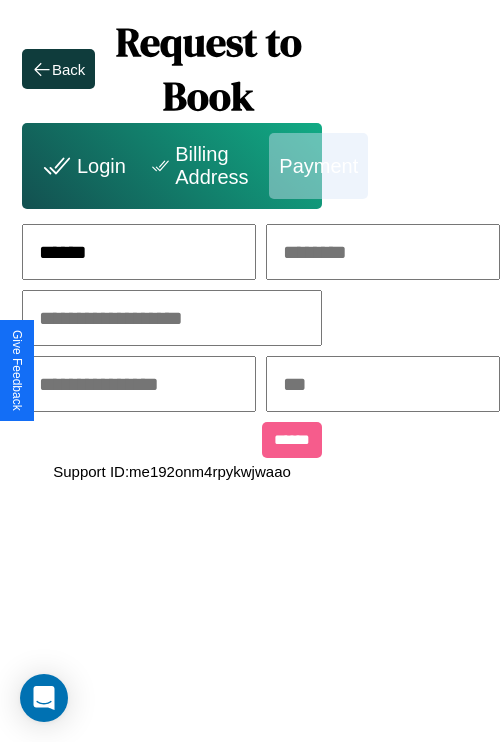 click at bounding box center [383, 252] 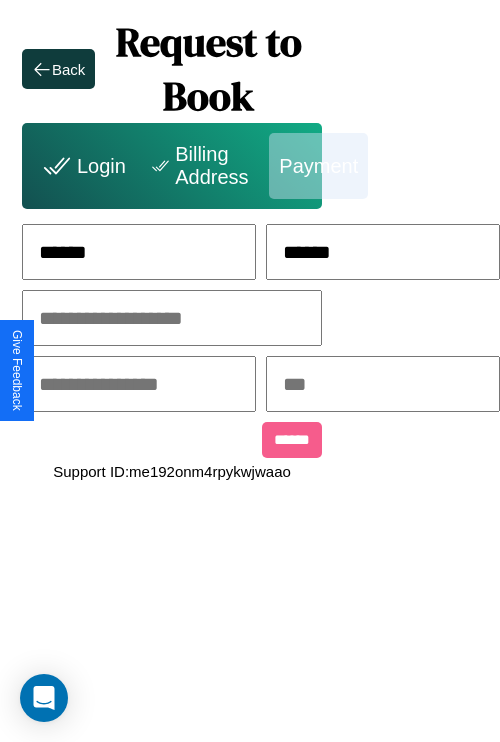 type on "******" 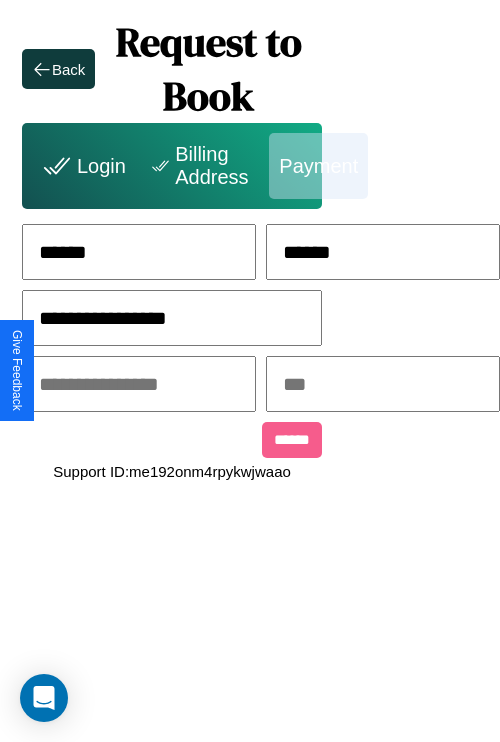type on "**********" 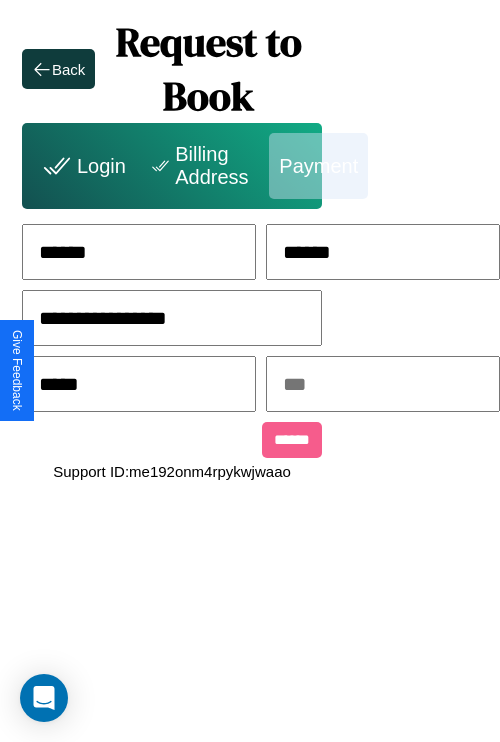 type on "*****" 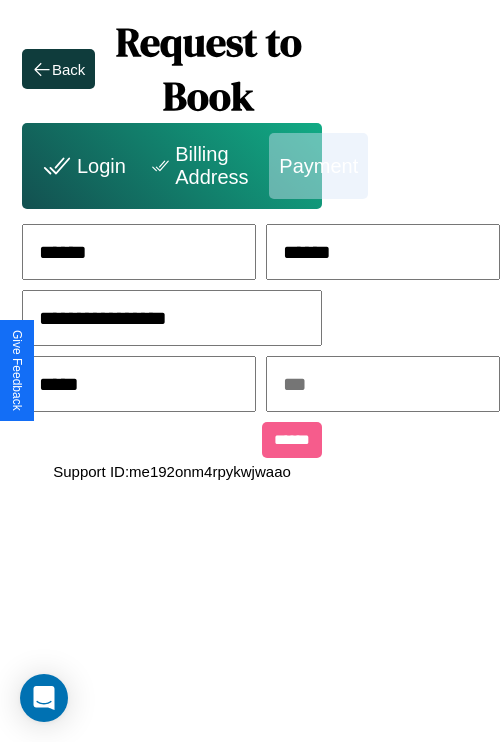 click at bounding box center (383, 384) 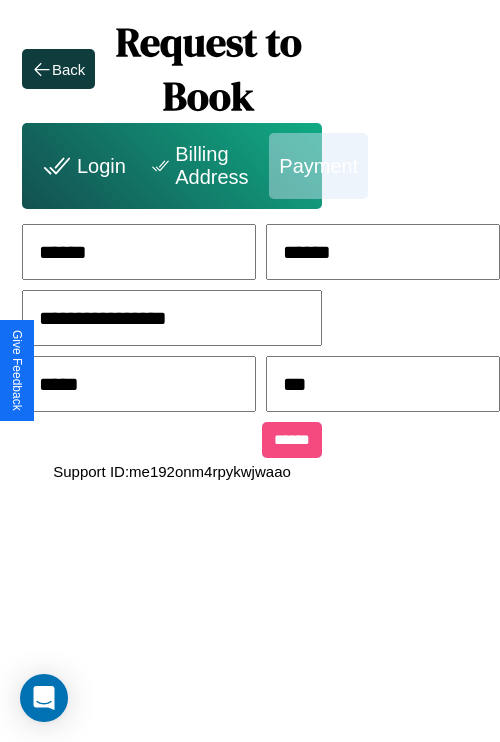 type on "***" 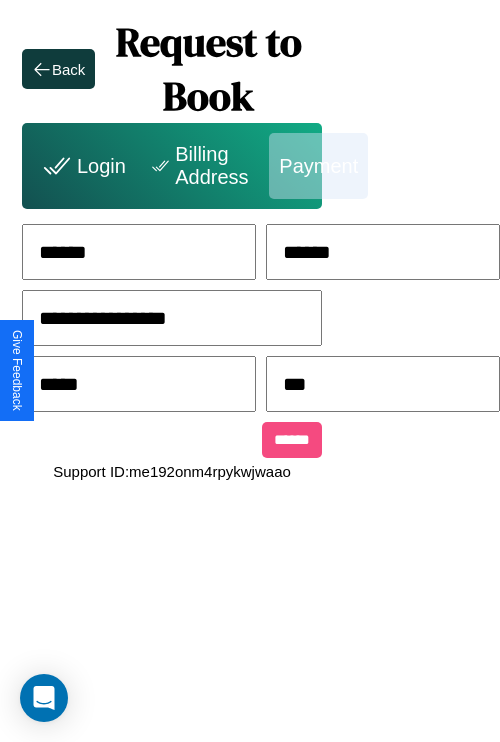 click on "******" at bounding box center [292, 440] 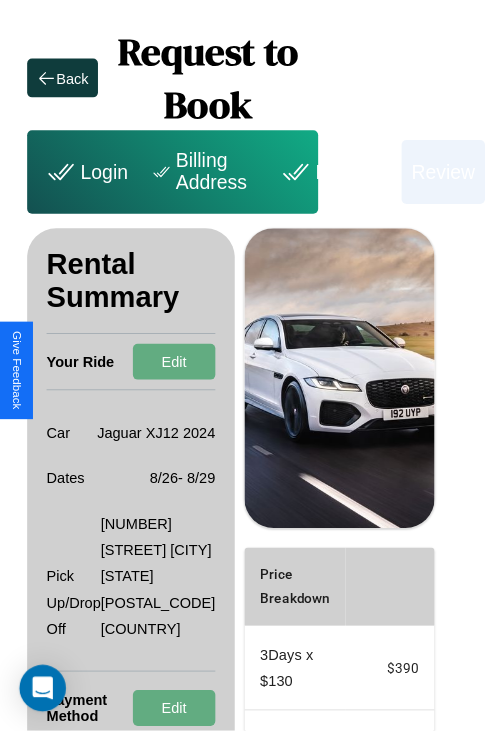 scroll, scrollTop: 0, scrollLeft: 72, axis: horizontal 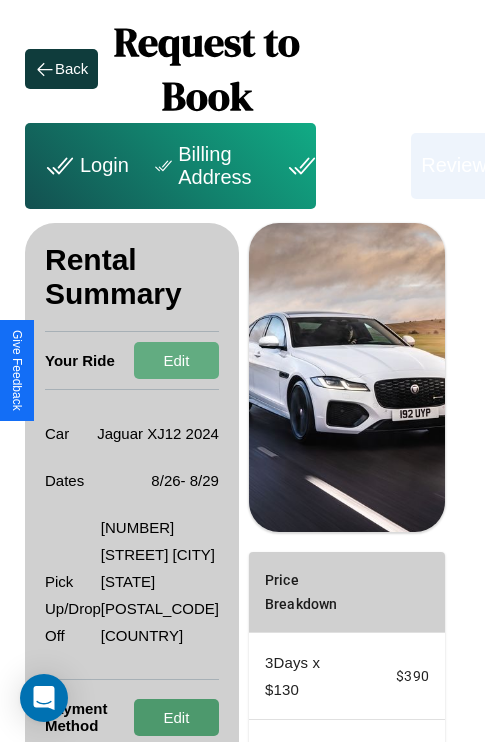 click on "Edit" at bounding box center (176, 717) 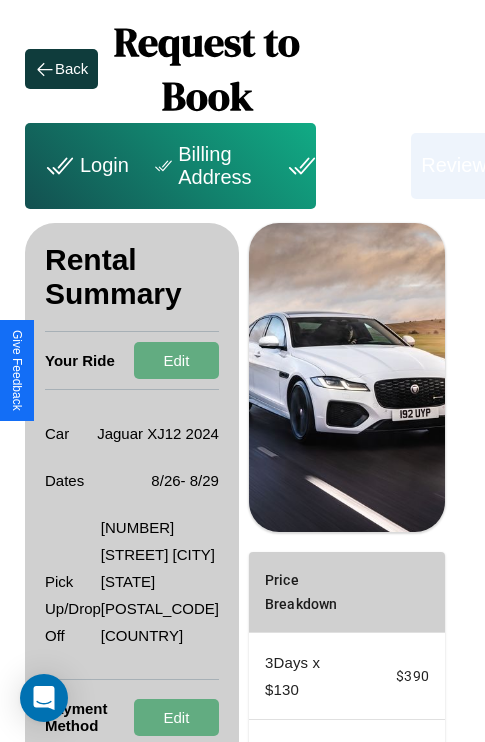 scroll, scrollTop: 328, scrollLeft: 72, axis: both 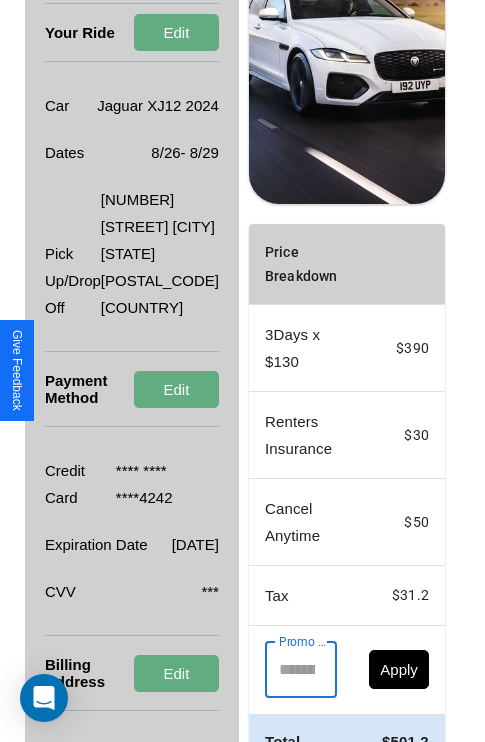 click on "Promo Code" at bounding box center (290, 670) 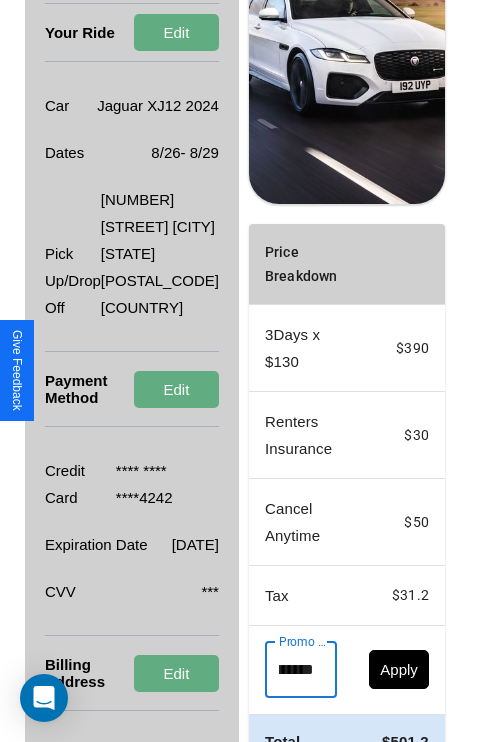 scroll, scrollTop: 0, scrollLeft: 96, axis: horizontal 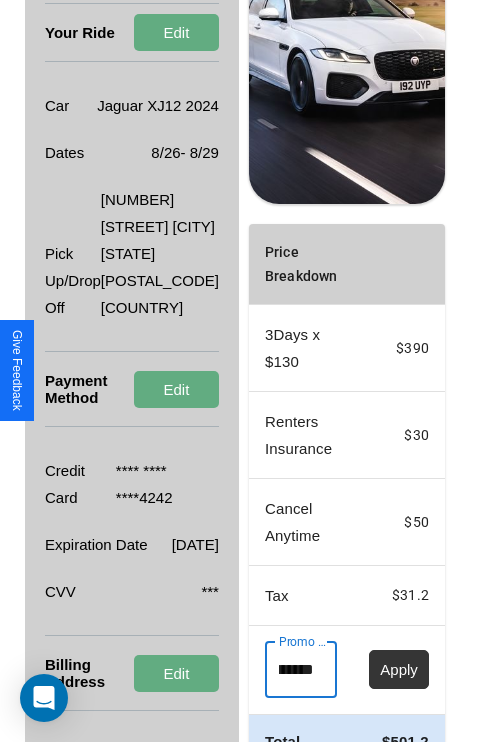 type on "**********" 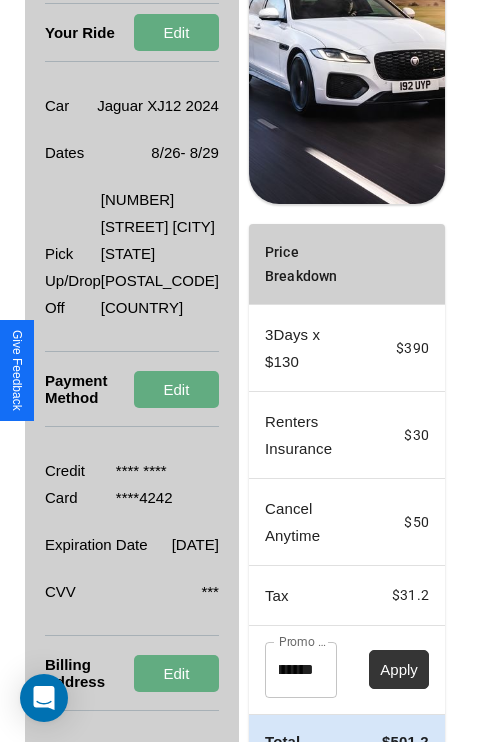 click on "Apply" at bounding box center (399, 669) 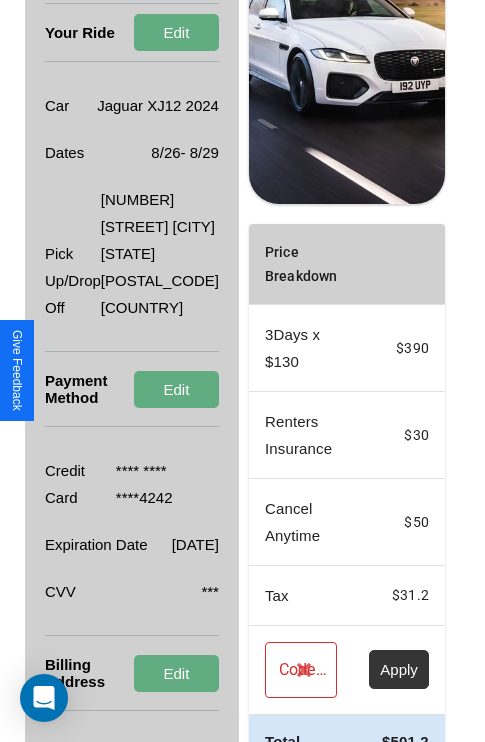 scroll, scrollTop: 482, scrollLeft: 72, axis: both 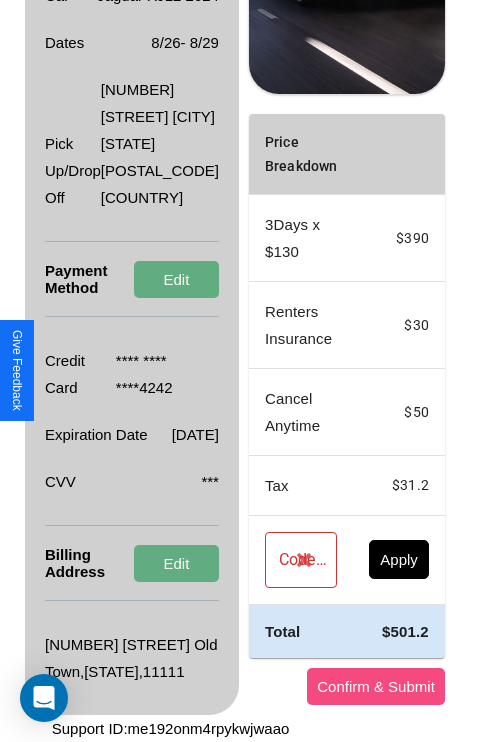 click on "Confirm & Submit" at bounding box center [376, 686] 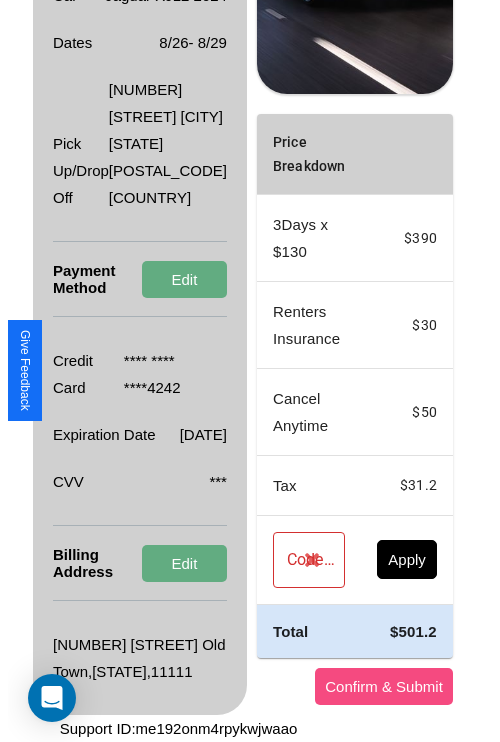 scroll, scrollTop: 0, scrollLeft: 72, axis: horizontal 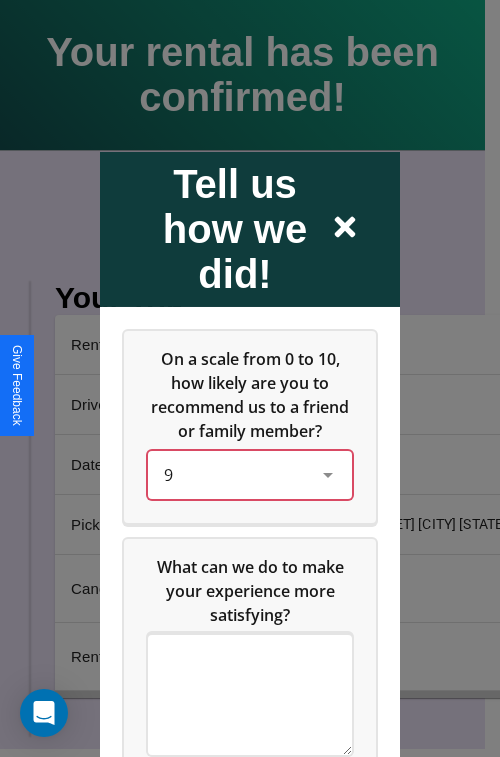 click on "9" at bounding box center [234, 474] 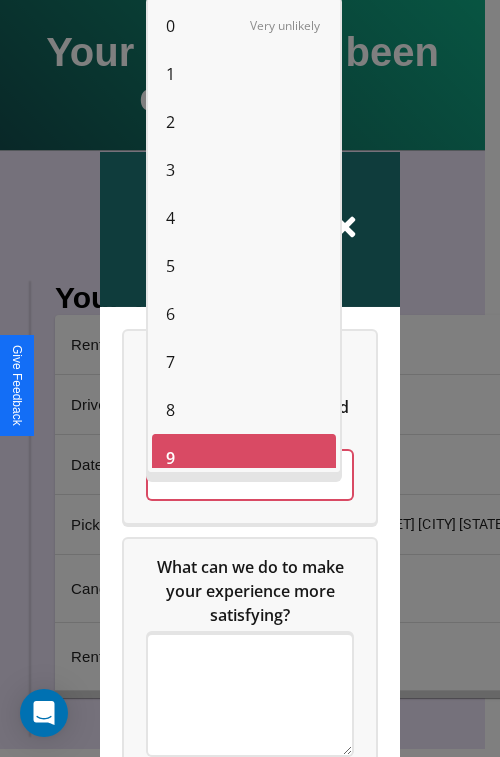 scroll, scrollTop: 14, scrollLeft: 0, axis: vertical 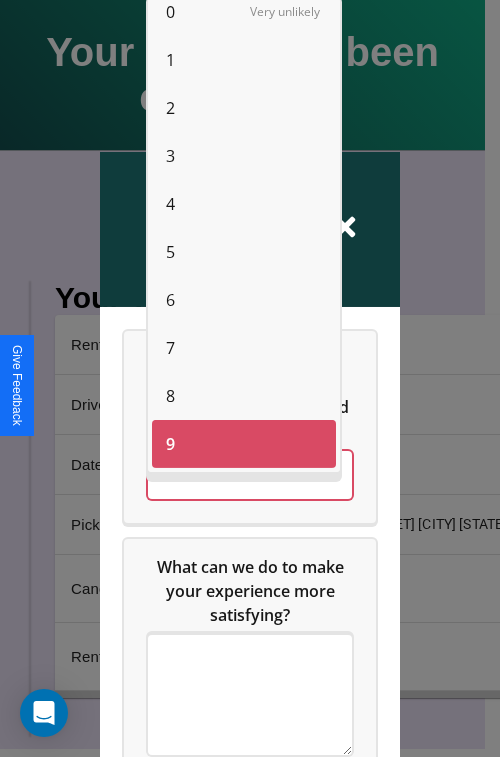click on "4" at bounding box center [170, 204] 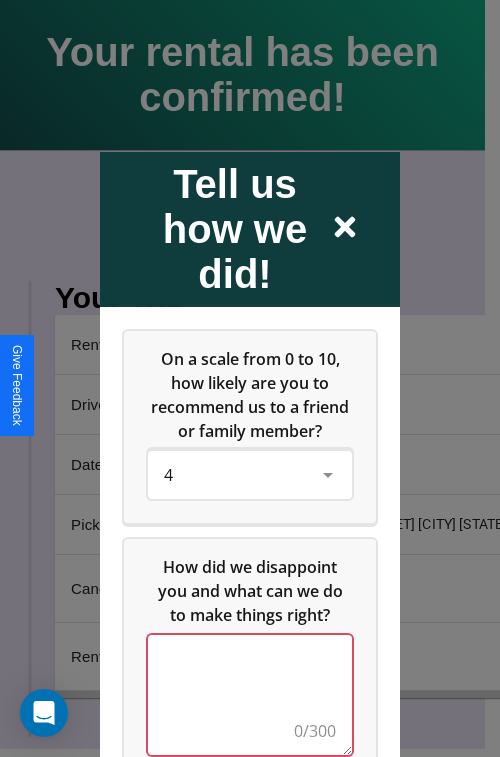 click at bounding box center (250, 694) 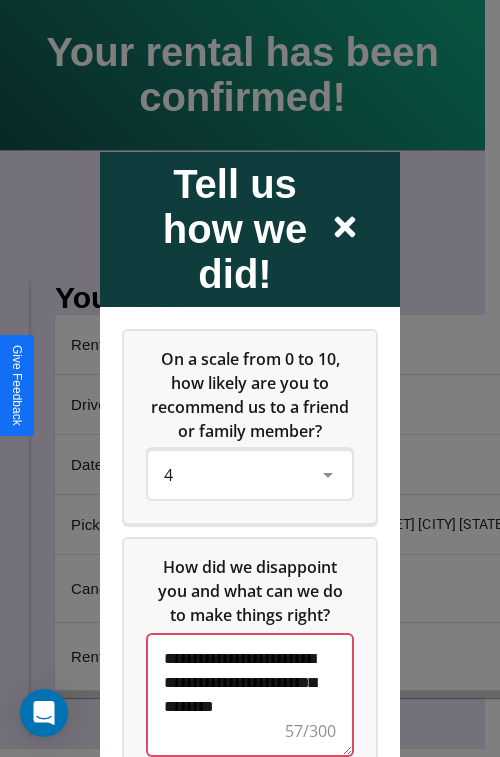 scroll, scrollTop: 5, scrollLeft: 0, axis: vertical 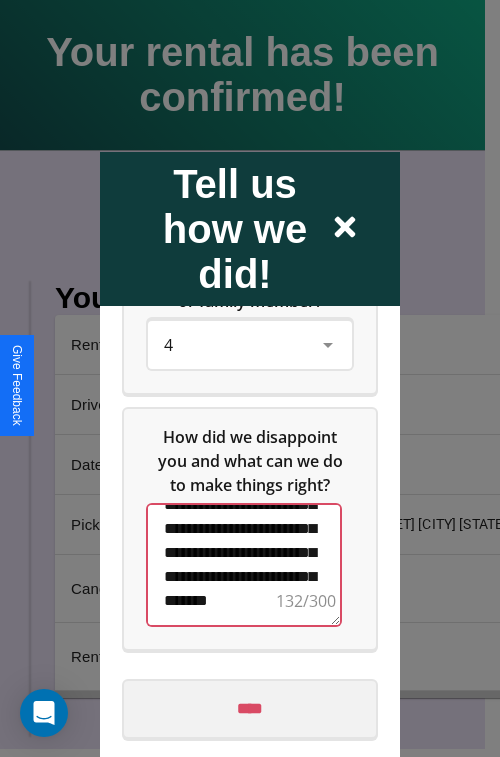 type on "**********" 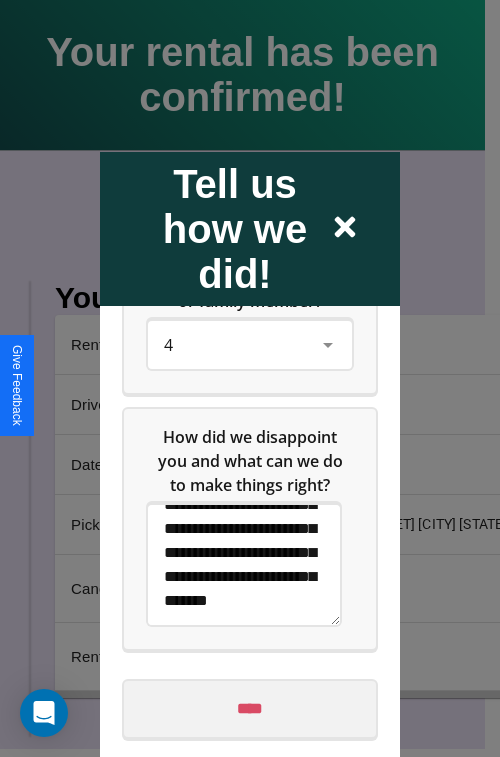 click on "****" at bounding box center (250, 708) 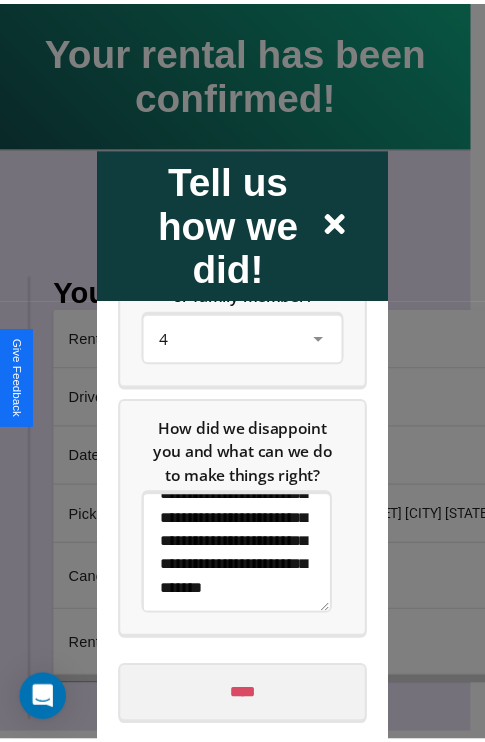 scroll, scrollTop: 0, scrollLeft: 0, axis: both 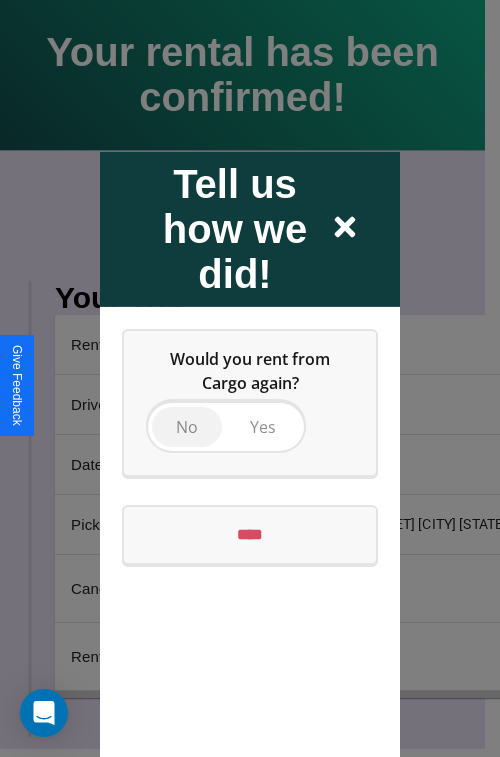 click on "No" at bounding box center (187, 426) 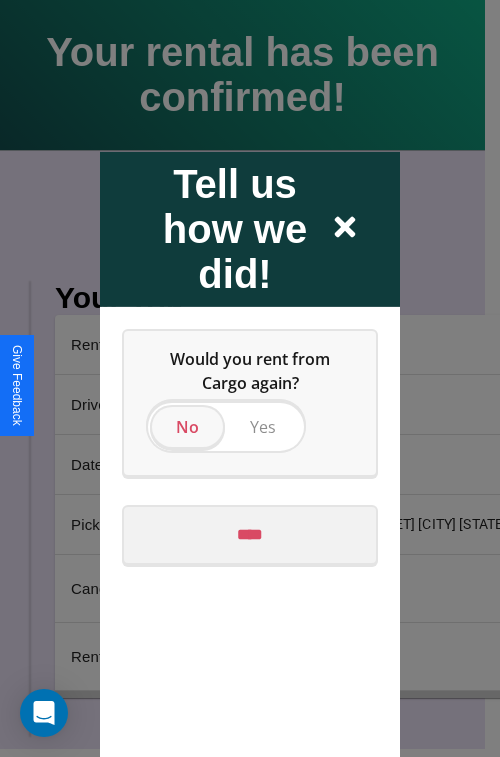 click on "****" at bounding box center (250, 534) 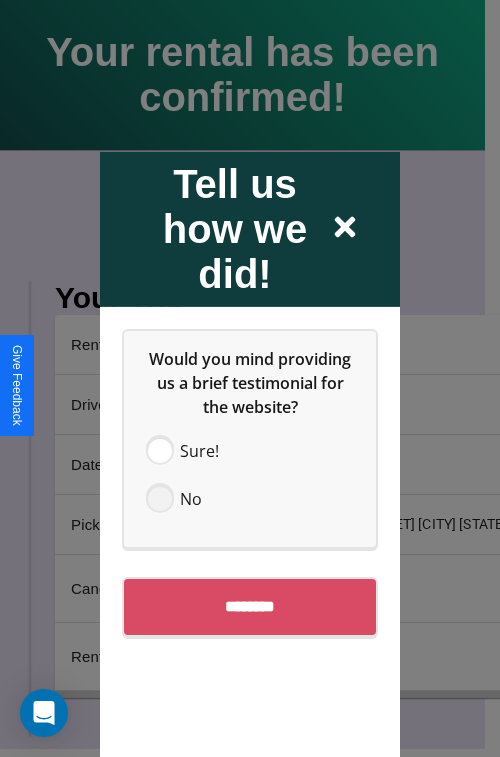 click at bounding box center (160, 498) 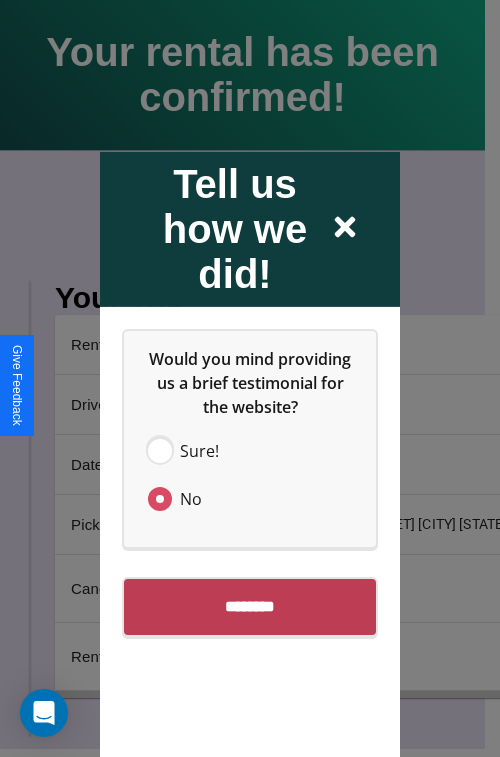 click on "********" at bounding box center [250, 606] 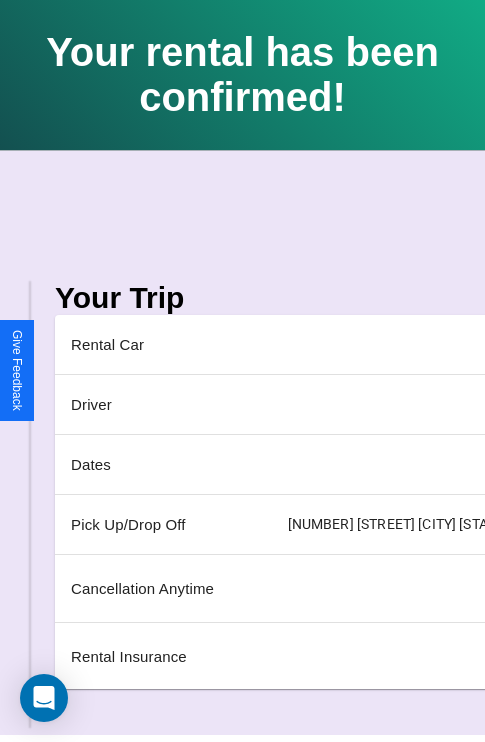 scroll, scrollTop: 0, scrollLeft: 235, axis: horizontal 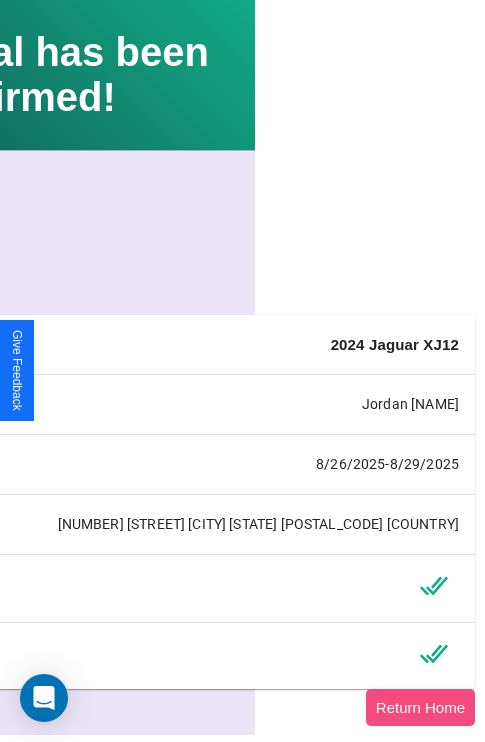 click on "Return Home" at bounding box center [420, 707] 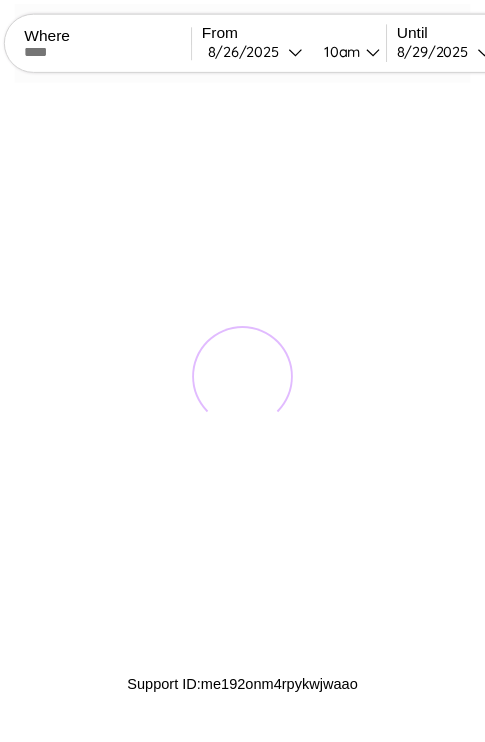 scroll, scrollTop: 0, scrollLeft: 0, axis: both 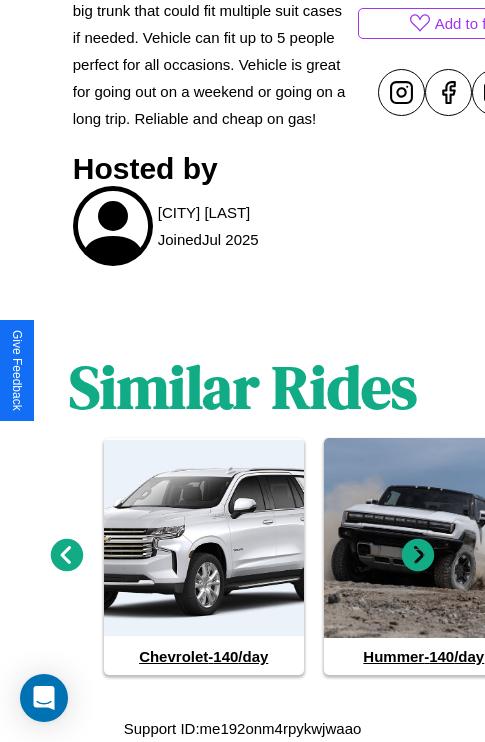 click 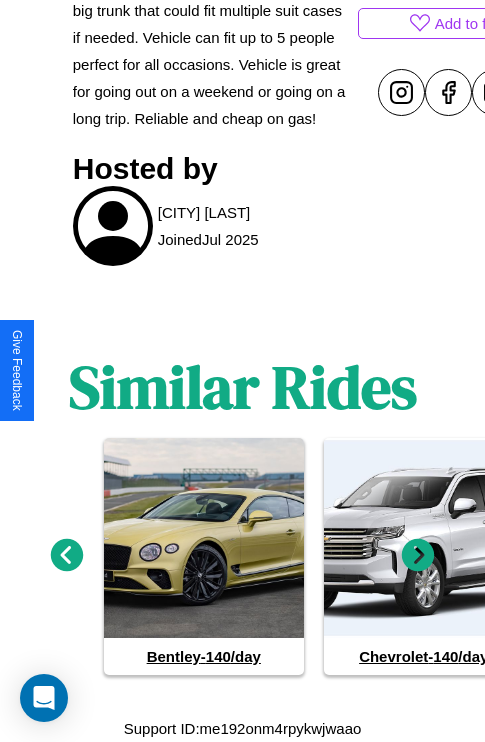 click 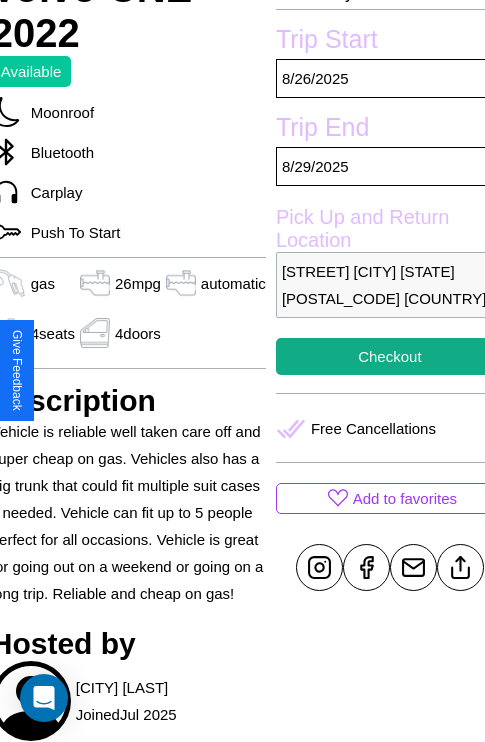 scroll, scrollTop: 438, scrollLeft: 84, axis: both 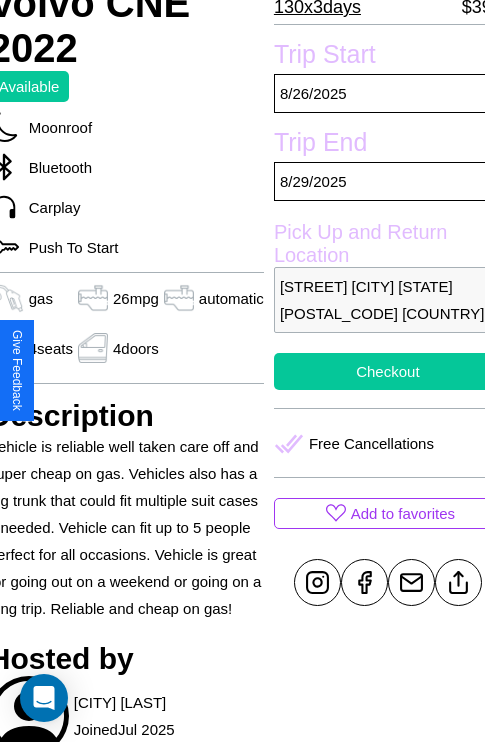 click on "Checkout" at bounding box center [388, 371] 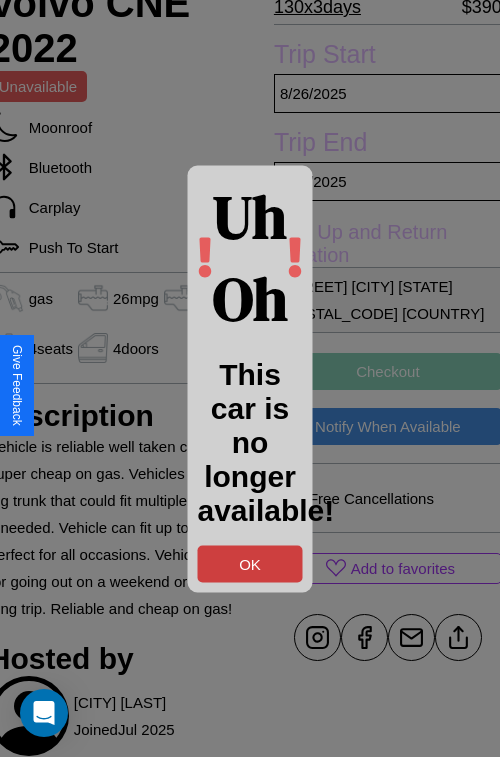click on "OK" at bounding box center [250, 563] 